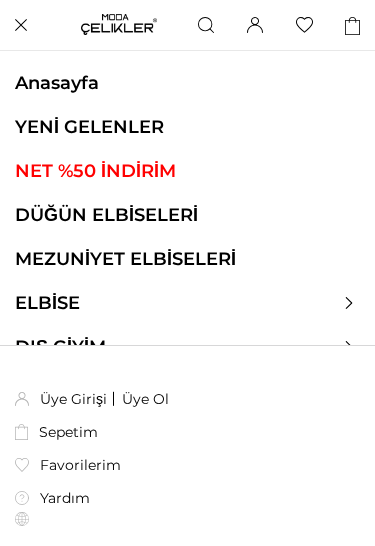 scroll, scrollTop: 0, scrollLeft: 0, axis: both 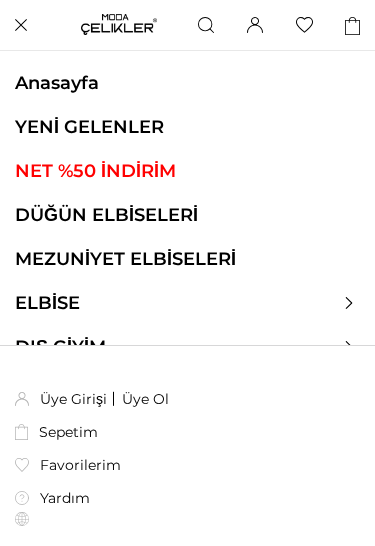 click on "DÜĞÜN ELBİSELERİ" at bounding box center [187, 215] 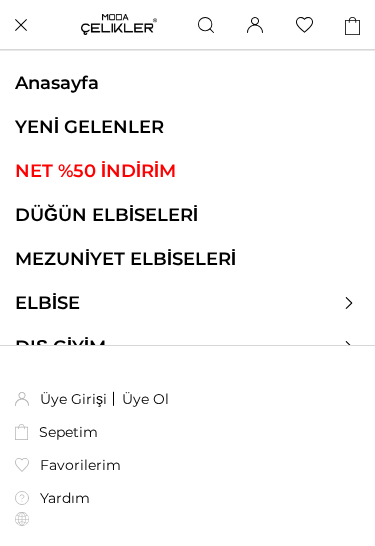 scroll, scrollTop: 0, scrollLeft: 0, axis: both 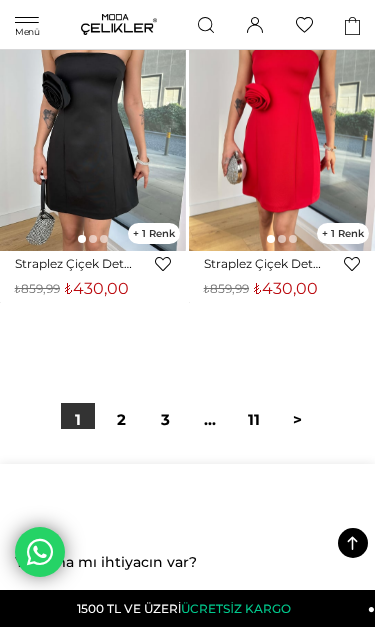 click on "2" at bounding box center (122, 420) 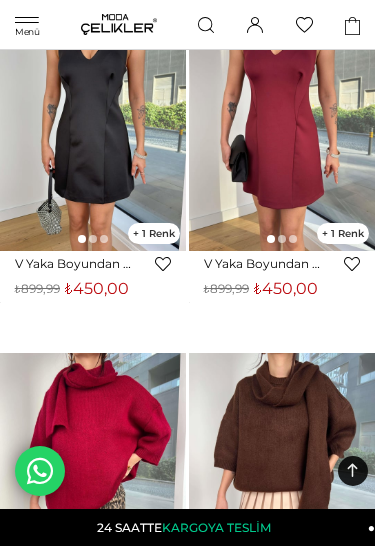 scroll, scrollTop: 0, scrollLeft: 0, axis: both 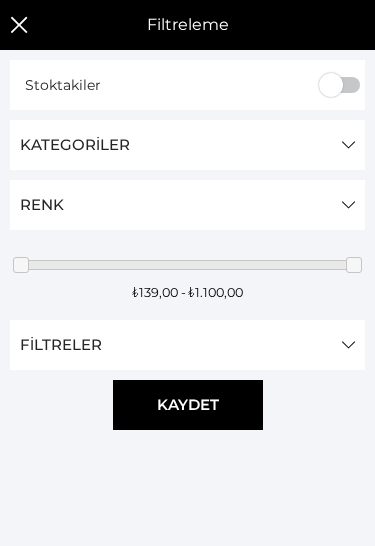 click on "Filtreleme" at bounding box center (69, 144) 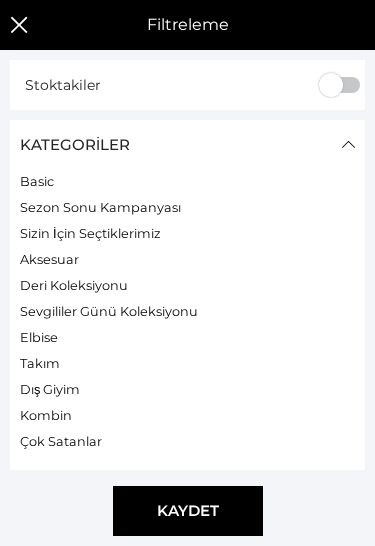 scroll, scrollTop: 152, scrollLeft: 0, axis: vertical 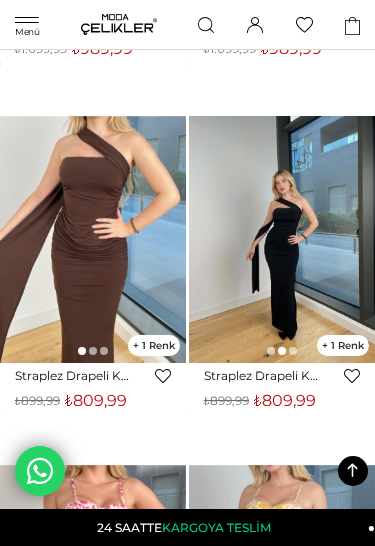 click at bounding box center (282, 239) 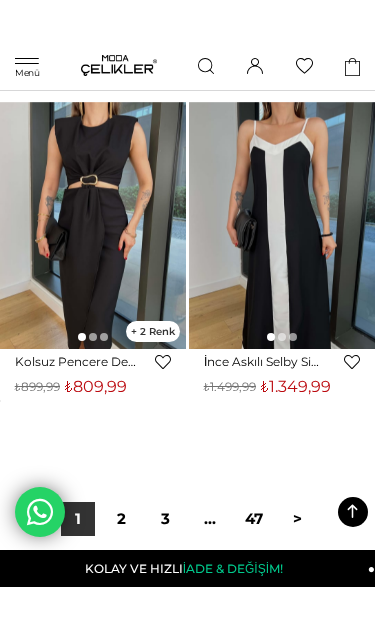scroll, scrollTop: 13868, scrollLeft: 0, axis: vertical 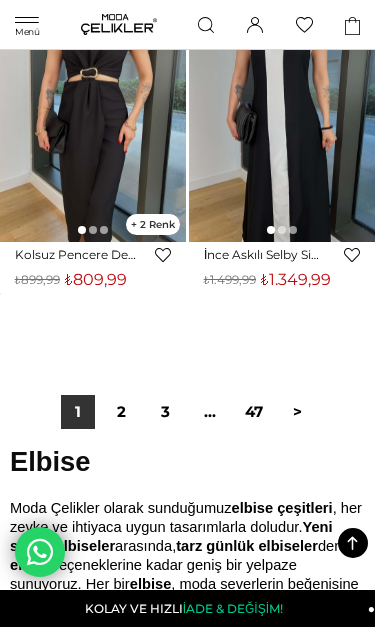 click on "2" at bounding box center [122, 412] 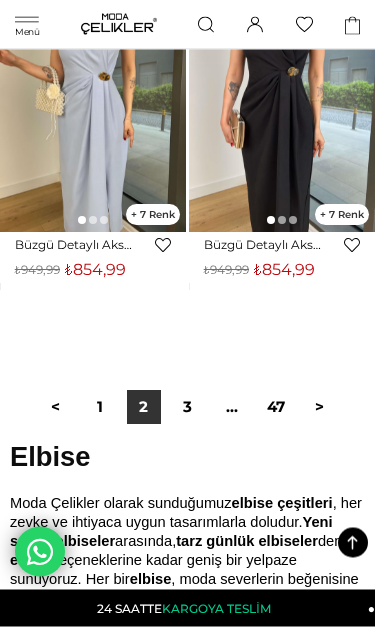 scroll, scrollTop: 14031, scrollLeft: 0, axis: vertical 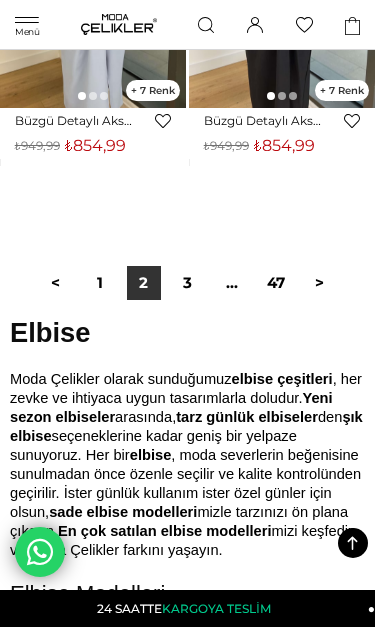 click on "3" at bounding box center (188, 283) 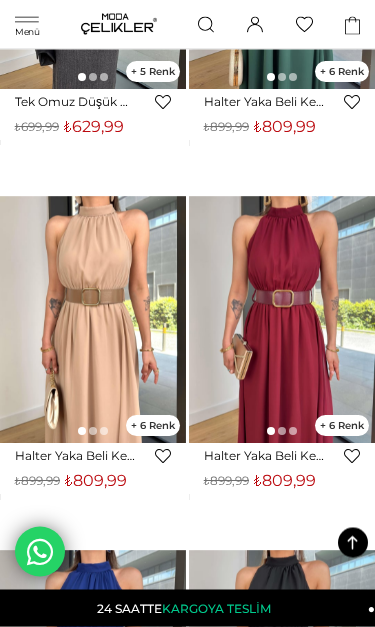 scroll, scrollTop: 9842, scrollLeft: 0, axis: vertical 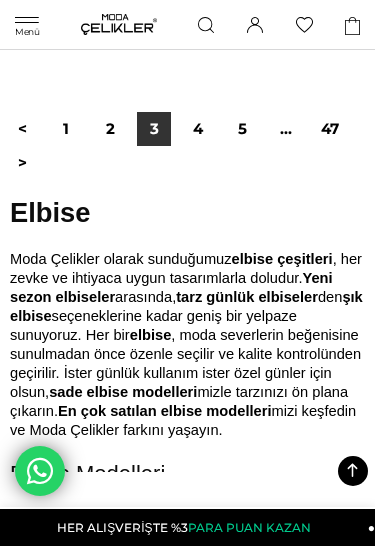 click on "4" at bounding box center [198, 129] 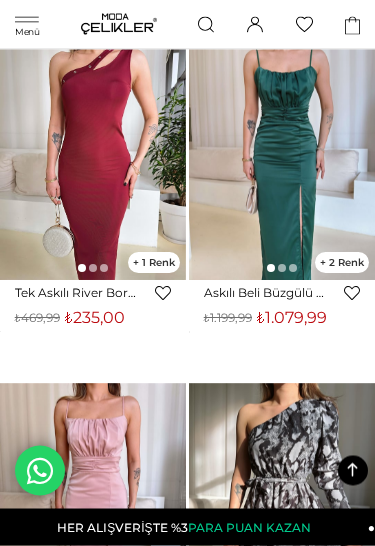 scroll, scrollTop: 4365, scrollLeft: 0, axis: vertical 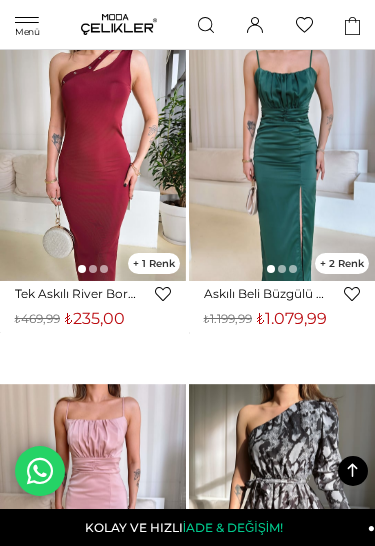 click at bounding box center [282, 158] 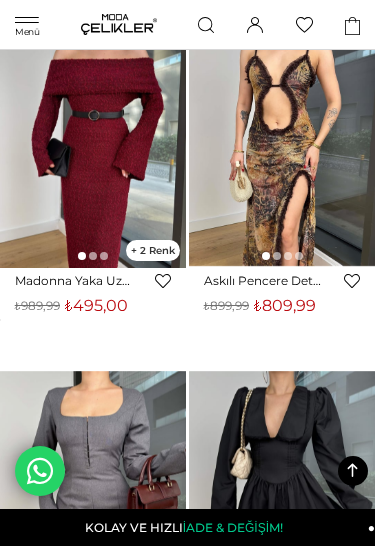 scroll, scrollTop: 12785, scrollLeft: 0, axis: vertical 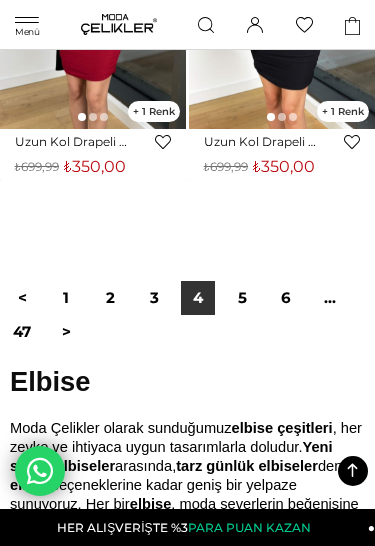 click on "5" at bounding box center [242, 298] 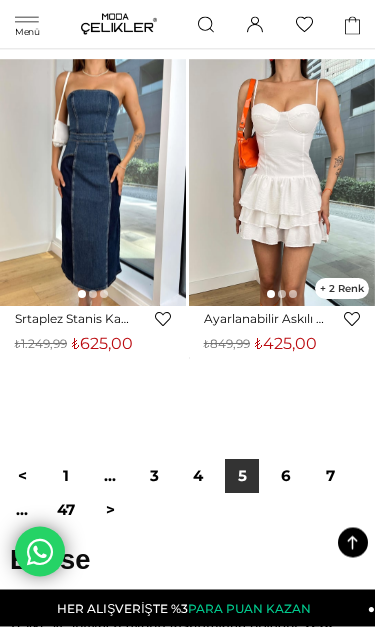 scroll, scrollTop: 13817, scrollLeft: 0, axis: vertical 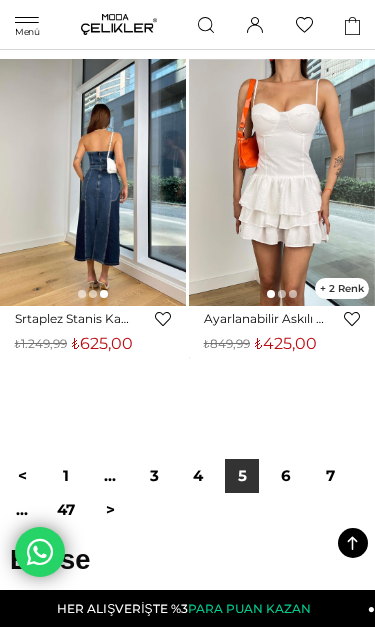 click on "6" at bounding box center [286, 476] 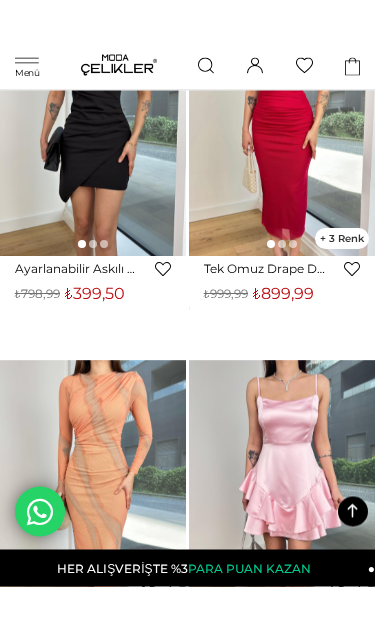 scroll, scrollTop: 10062, scrollLeft: 0, axis: vertical 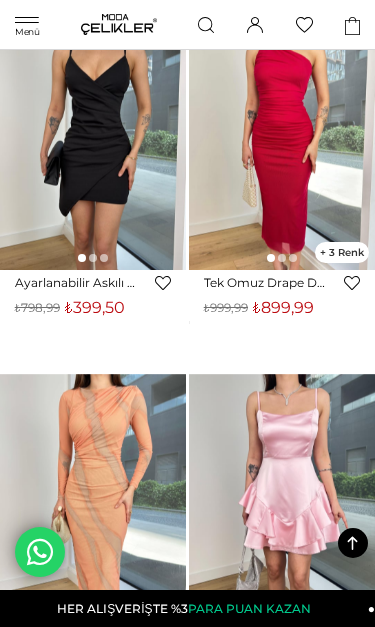 click at bounding box center (282, 147) 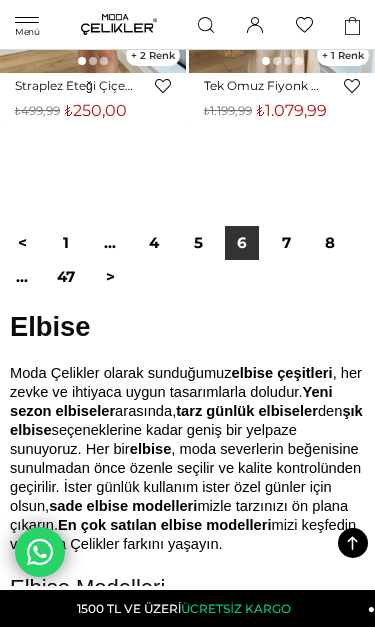 scroll, scrollTop: 14135, scrollLeft: 0, axis: vertical 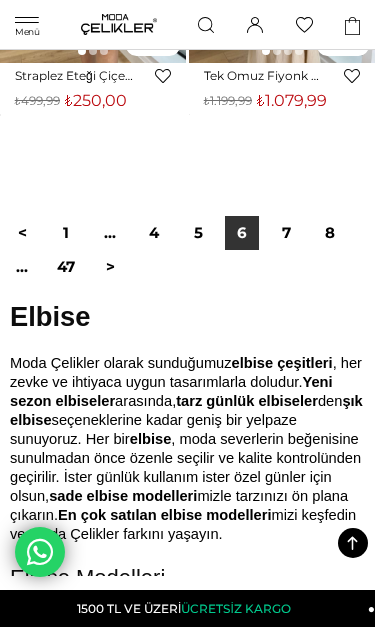 click on "7" at bounding box center (286, 233) 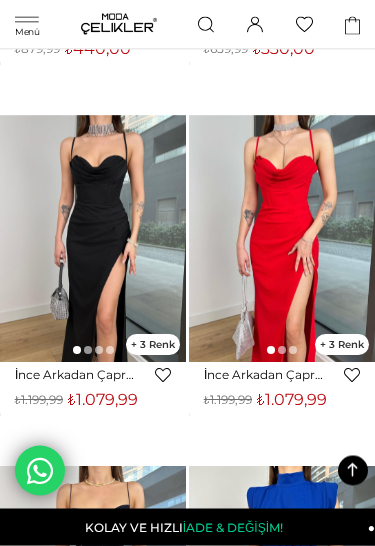 scroll, scrollTop: 3570, scrollLeft: 0, axis: vertical 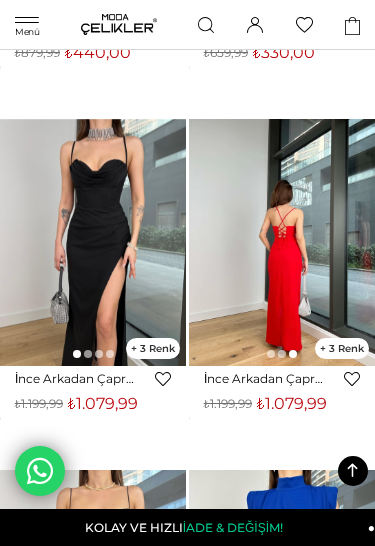 click at bounding box center (96, 242) 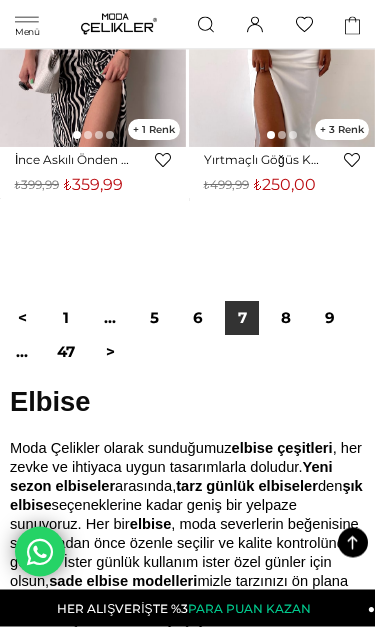 scroll, scrollTop: 14357, scrollLeft: 0, axis: vertical 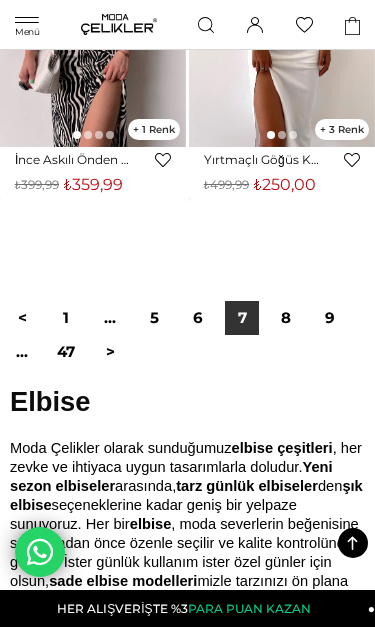 click on "8" at bounding box center [286, 318] 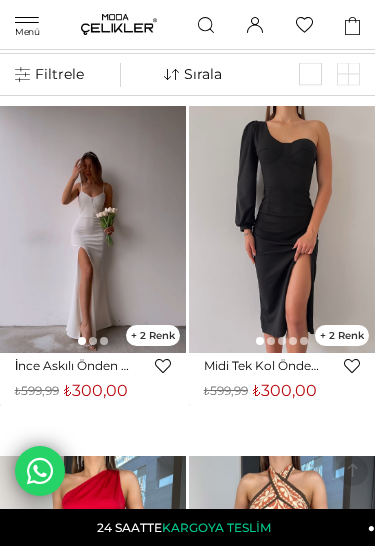 scroll, scrollTop: 0, scrollLeft: 0, axis: both 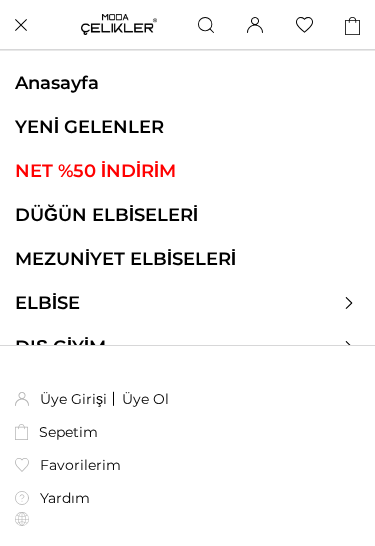 click 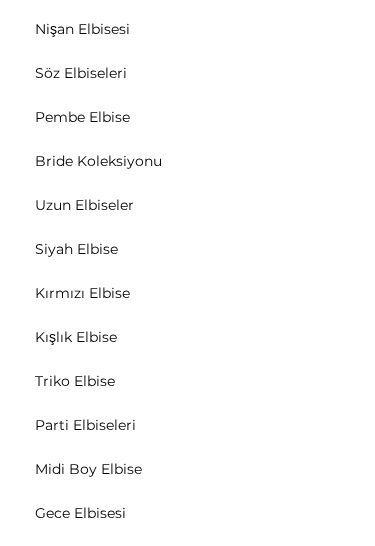 scroll, scrollTop: 391, scrollLeft: 0, axis: vertical 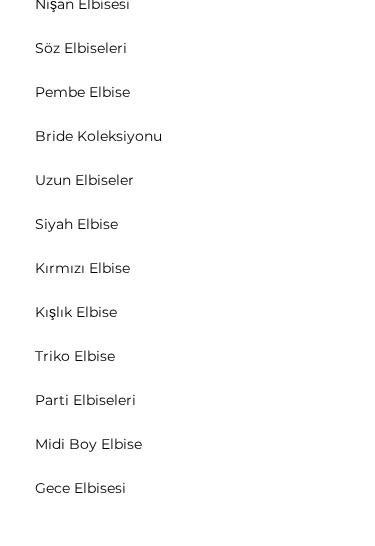 click on "Uzun Elbiseler" at bounding box center (84, 180) 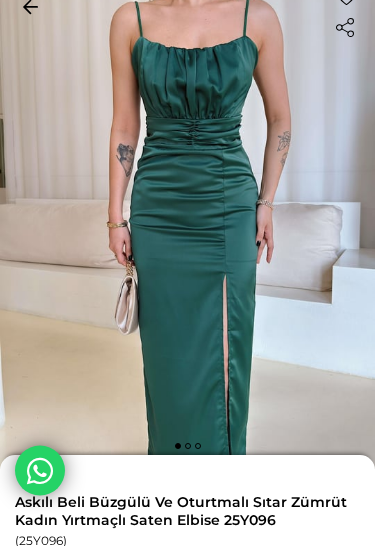 scroll, scrollTop: 31, scrollLeft: 0, axis: vertical 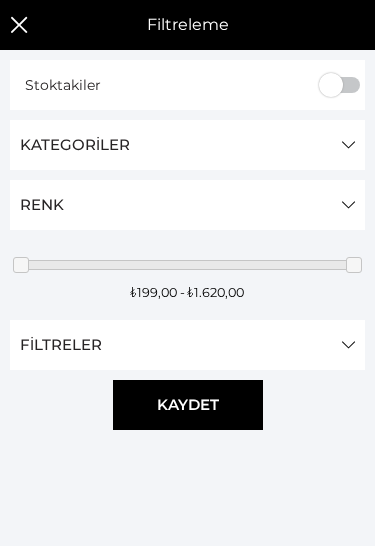 click on "Kategoriler" at bounding box center (187, 145) 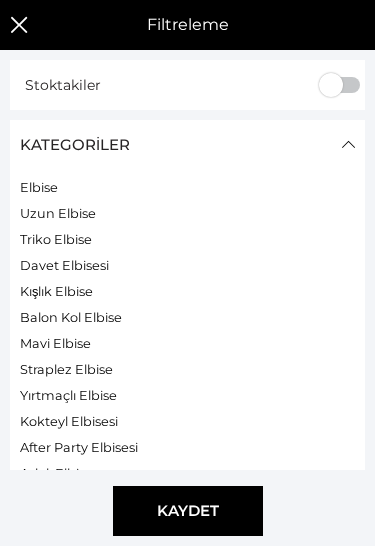 click on "Kategoriler" at bounding box center (187, 145) 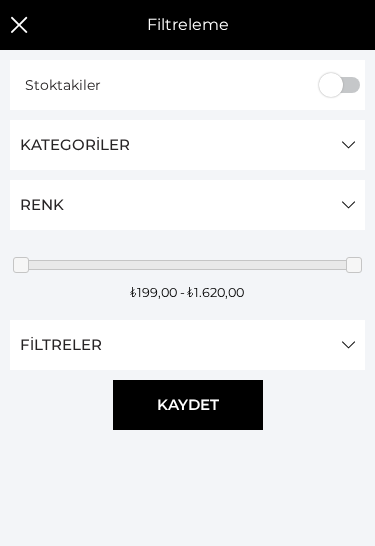 click on "Stoktakiler" at bounding box center [187, 85] 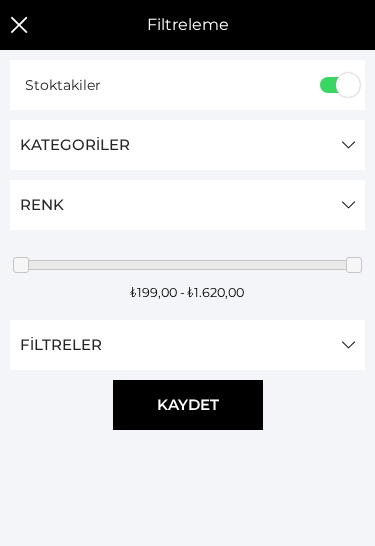 click on "Filtreler" at bounding box center [187, 345] 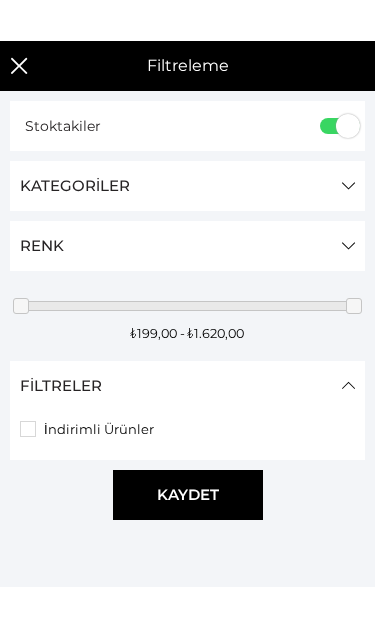 scroll, scrollTop: 27, scrollLeft: 0, axis: vertical 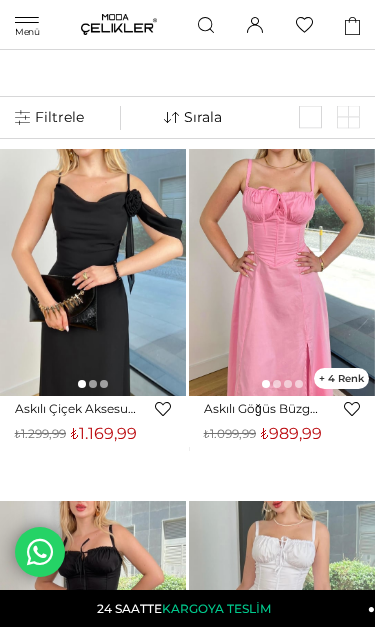click on "‹ ›
4
Favorilere Ekle
Moda Celikler
Askılı Göğüs Büzgülü Belden Oturtmalı Sayden Pembe Kadın Elbise 25Y528" at bounding box center [282, 320] 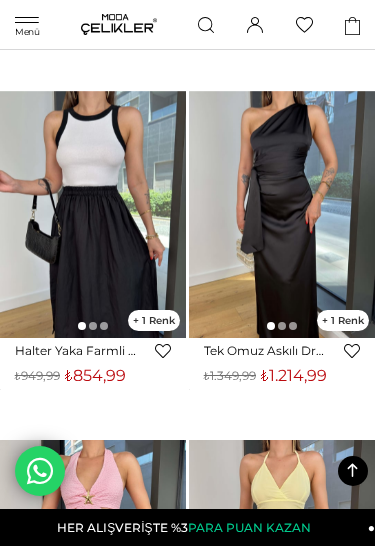 scroll, scrollTop: 4645, scrollLeft: 0, axis: vertical 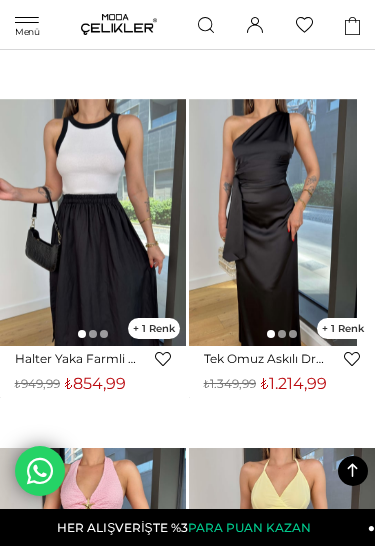 click at bounding box center (450, 222) 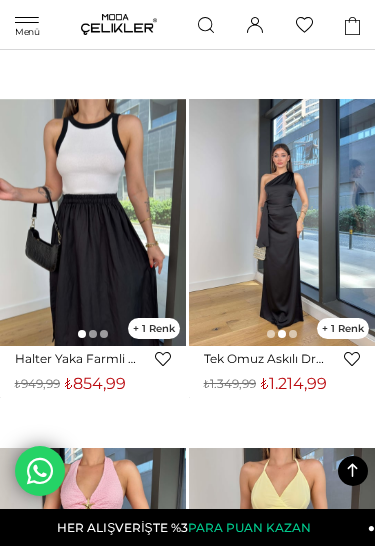 click at bounding box center [282, 223] 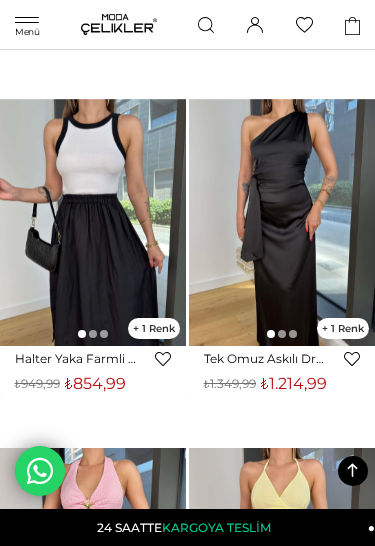click at bounding box center [282, 223] 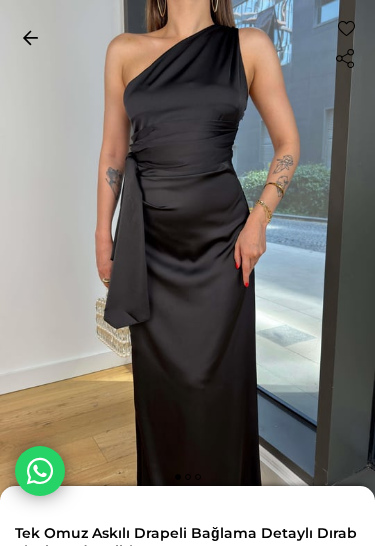 scroll, scrollTop: 0, scrollLeft: 0, axis: both 